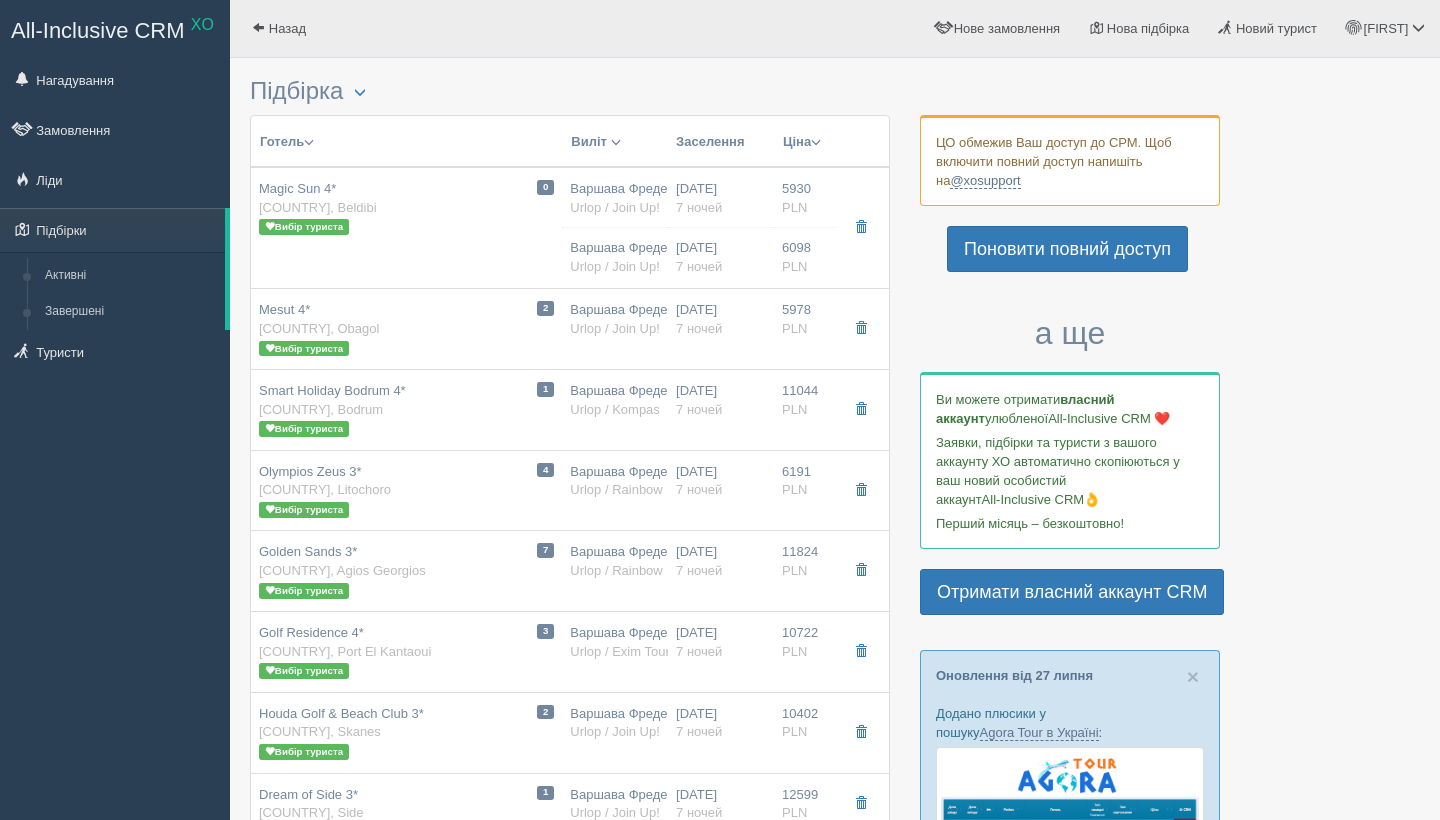 scroll, scrollTop: 0, scrollLeft: 0, axis: both 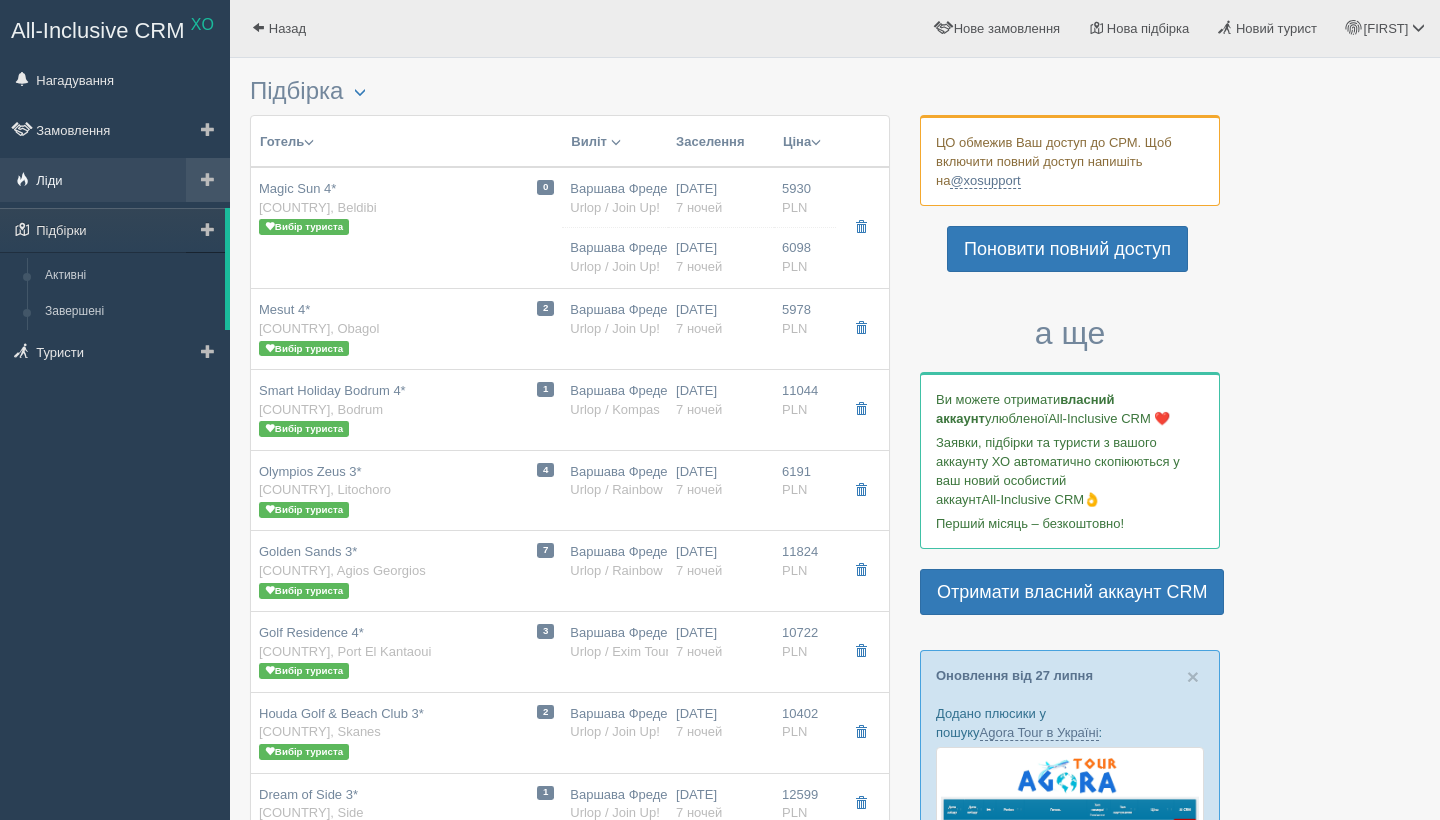 click on "Ліди" at bounding box center (115, 180) 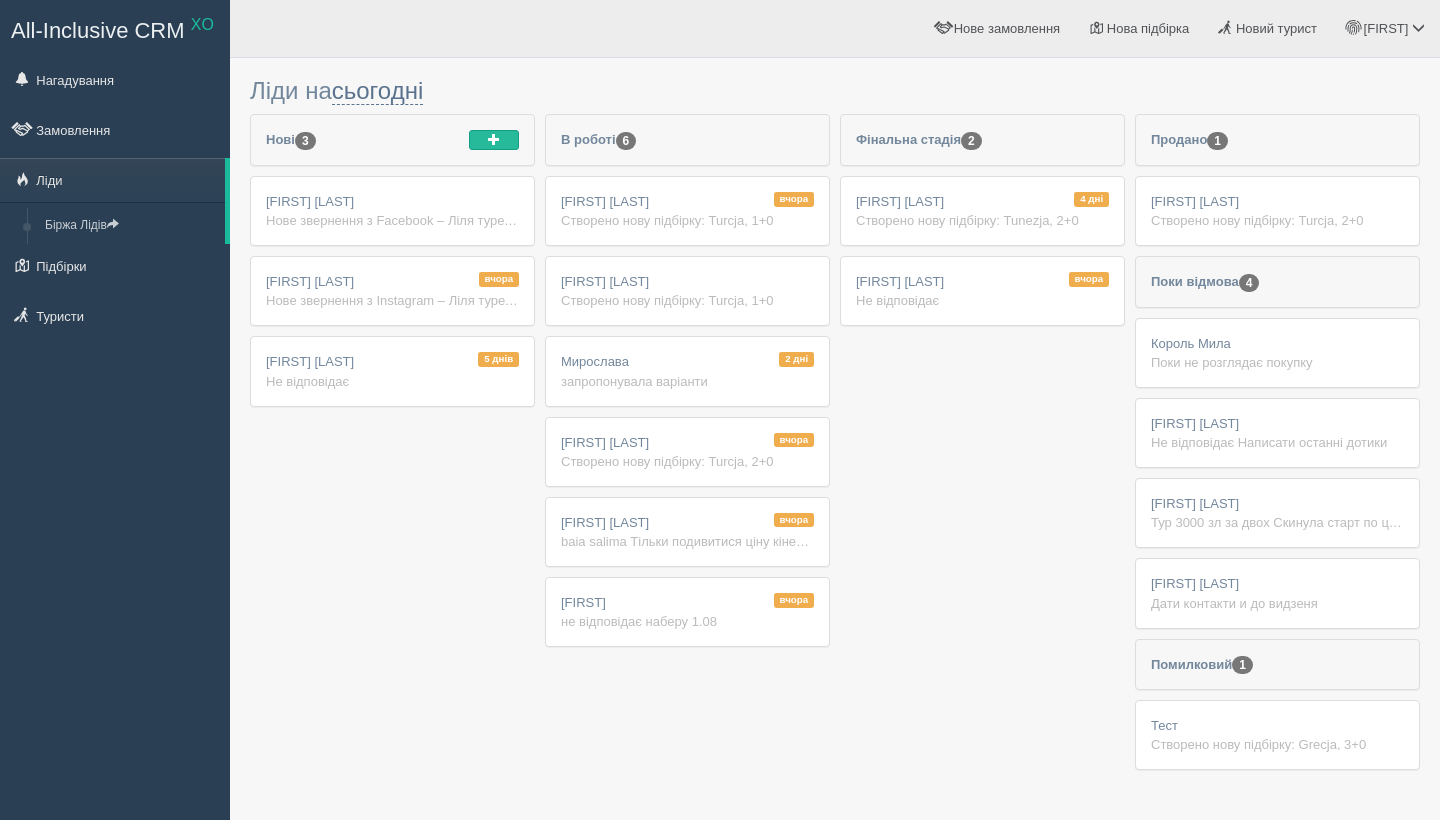 scroll, scrollTop: 0, scrollLeft: 0, axis: both 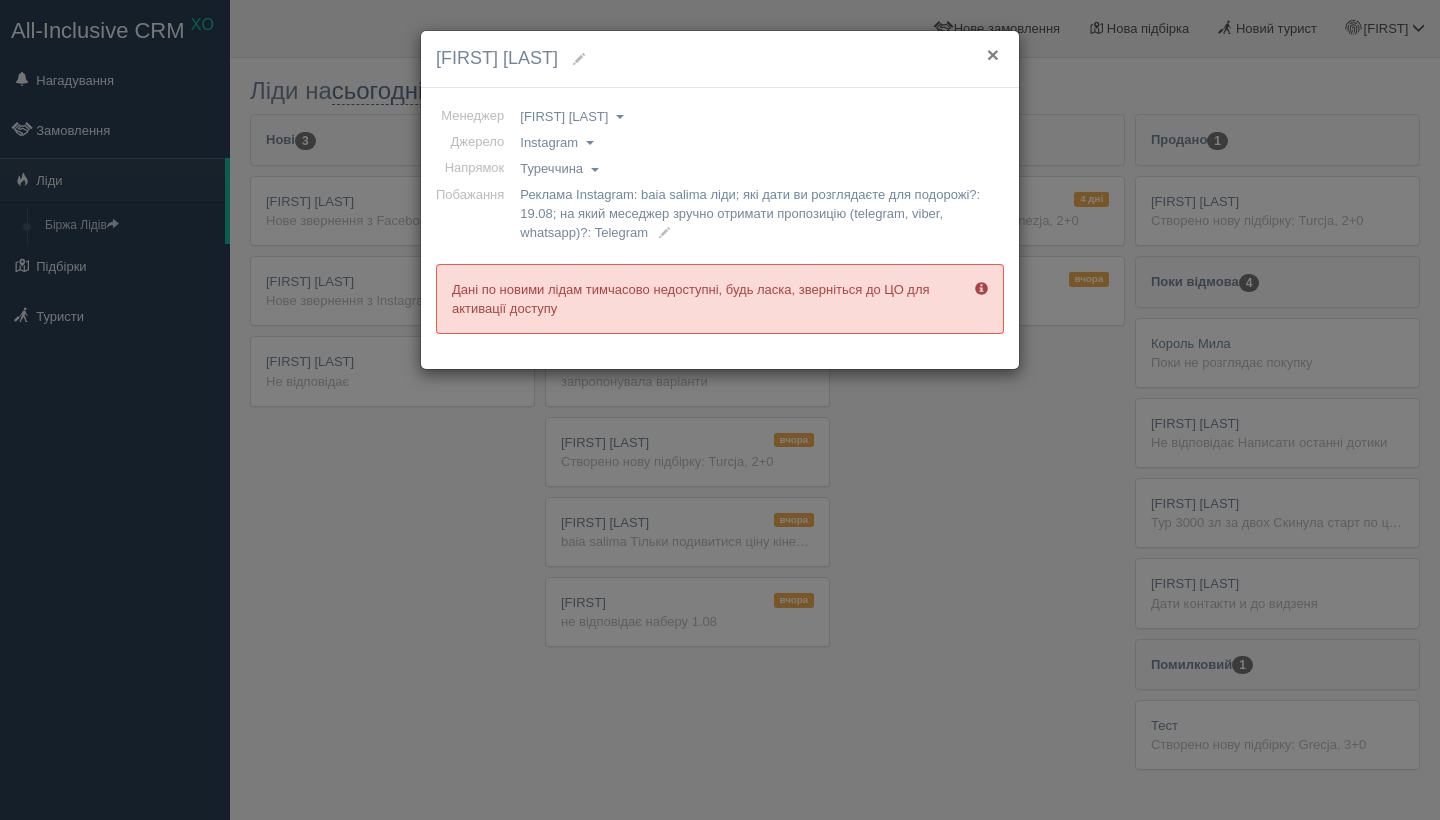 click on "×" at bounding box center [993, 54] 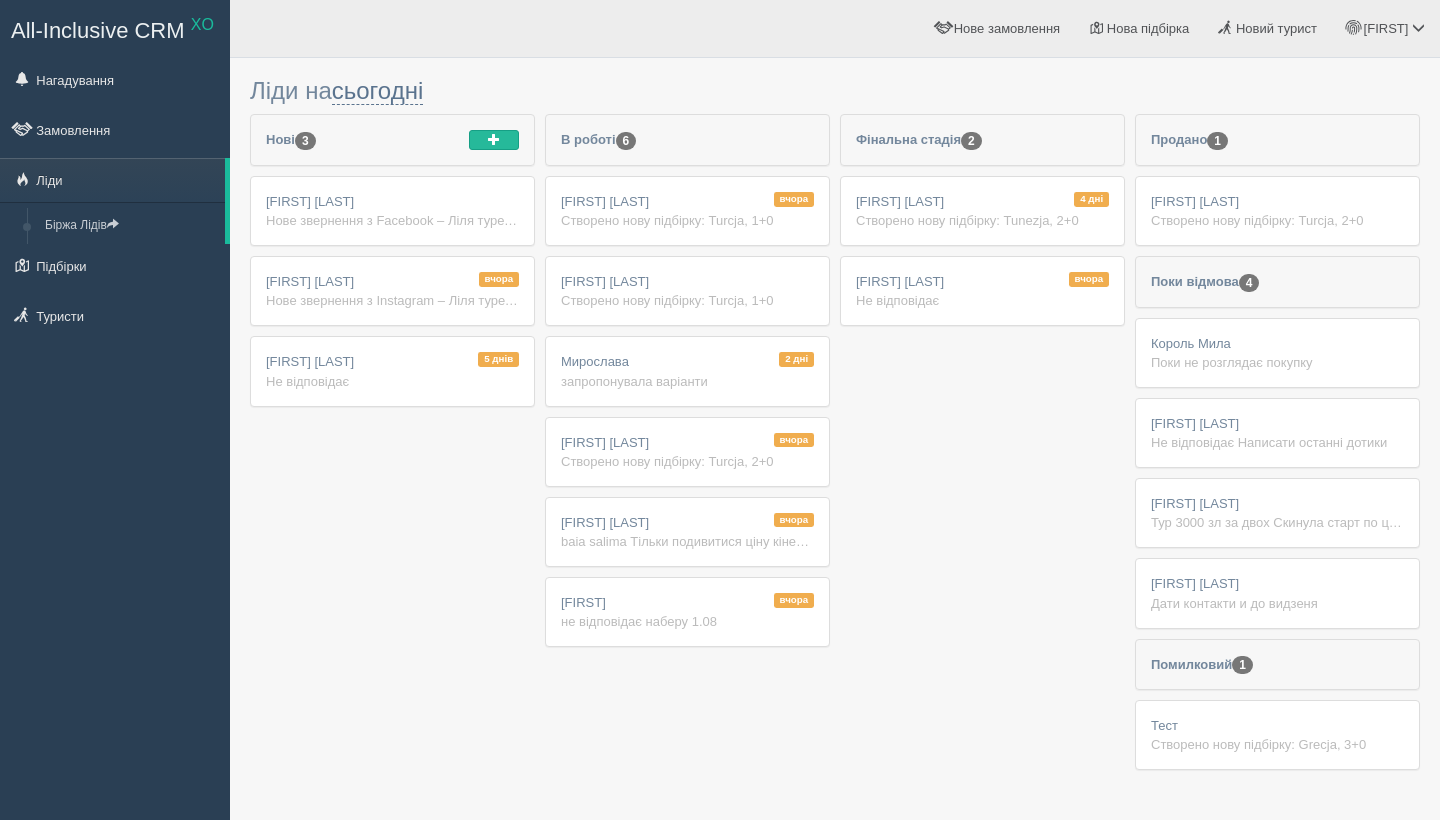 click on "[LAST]" at bounding box center (900, 201) 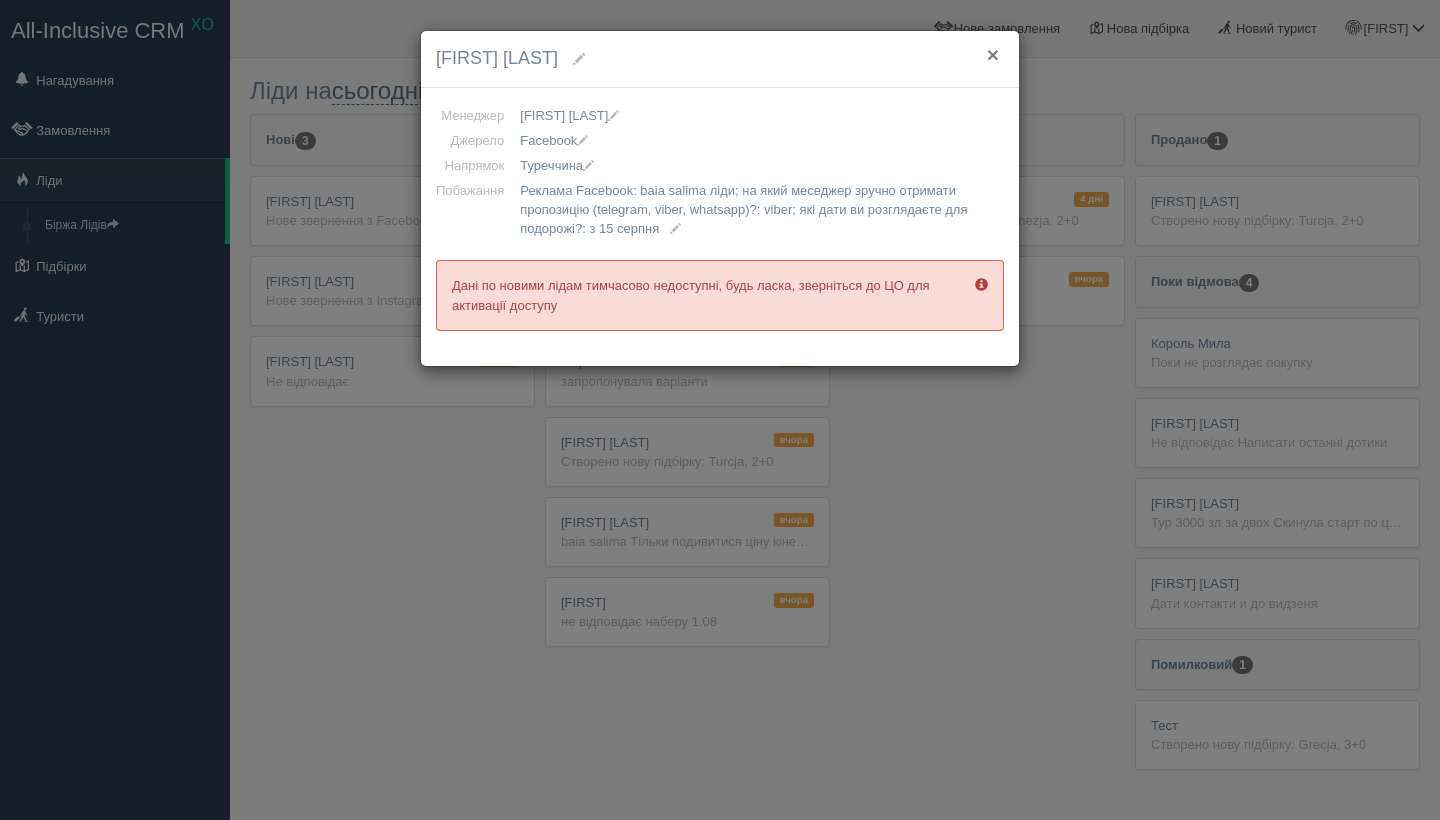 click on "×" at bounding box center [993, 54] 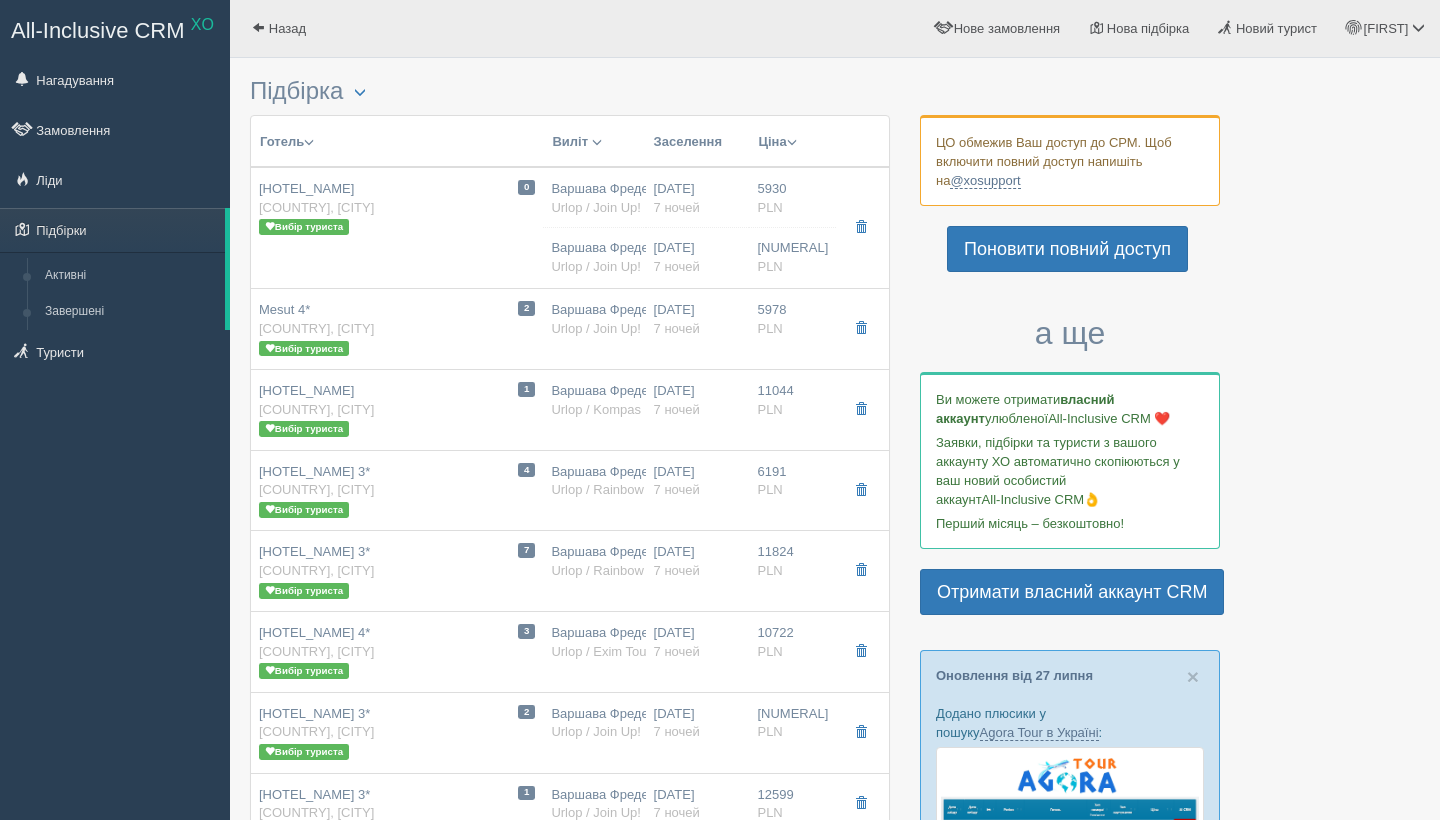 scroll, scrollTop: 0, scrollLeft: 0, axis: both 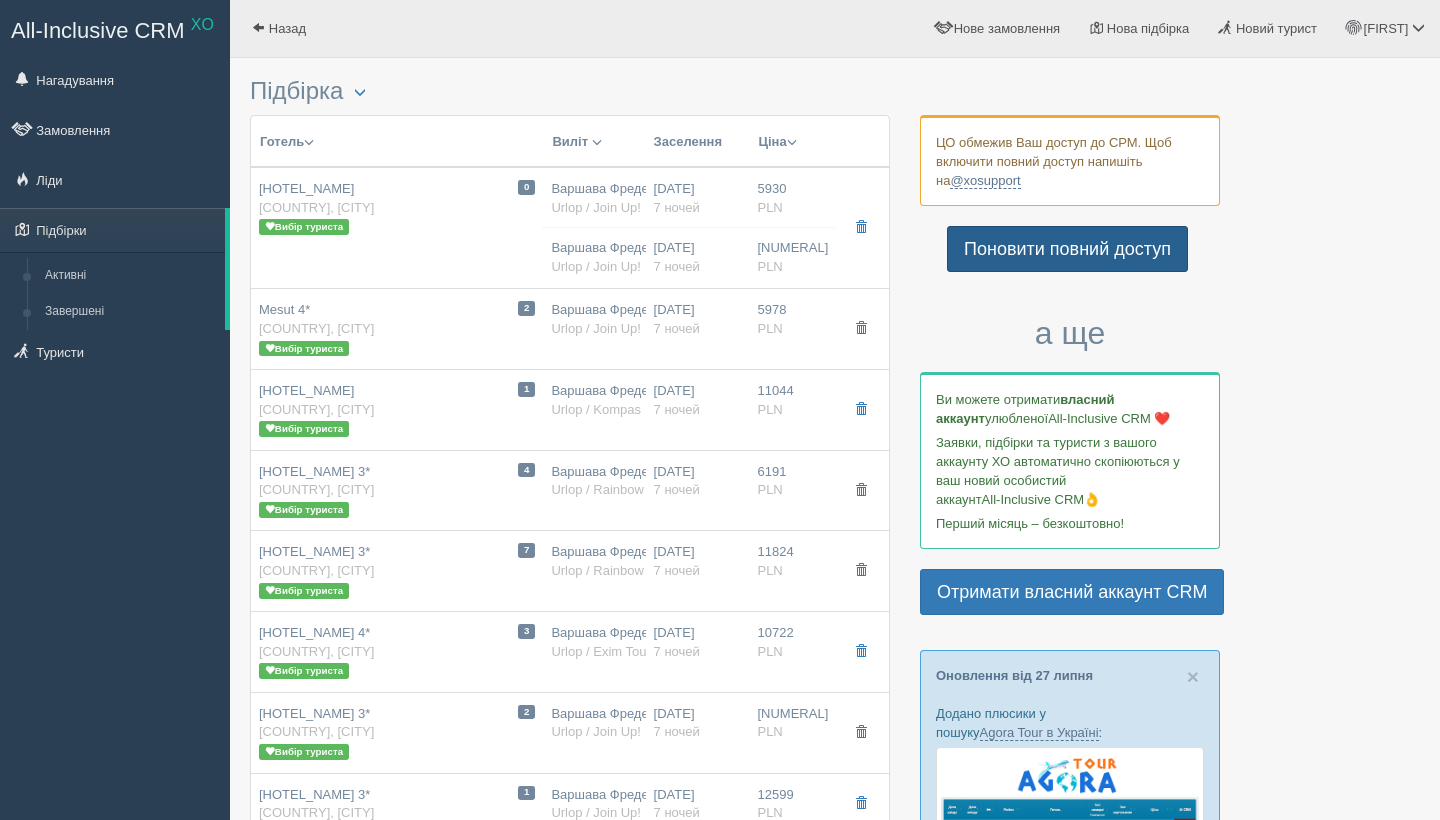 click on "Поновити повний доступ" at bounding box center [1067, 249] 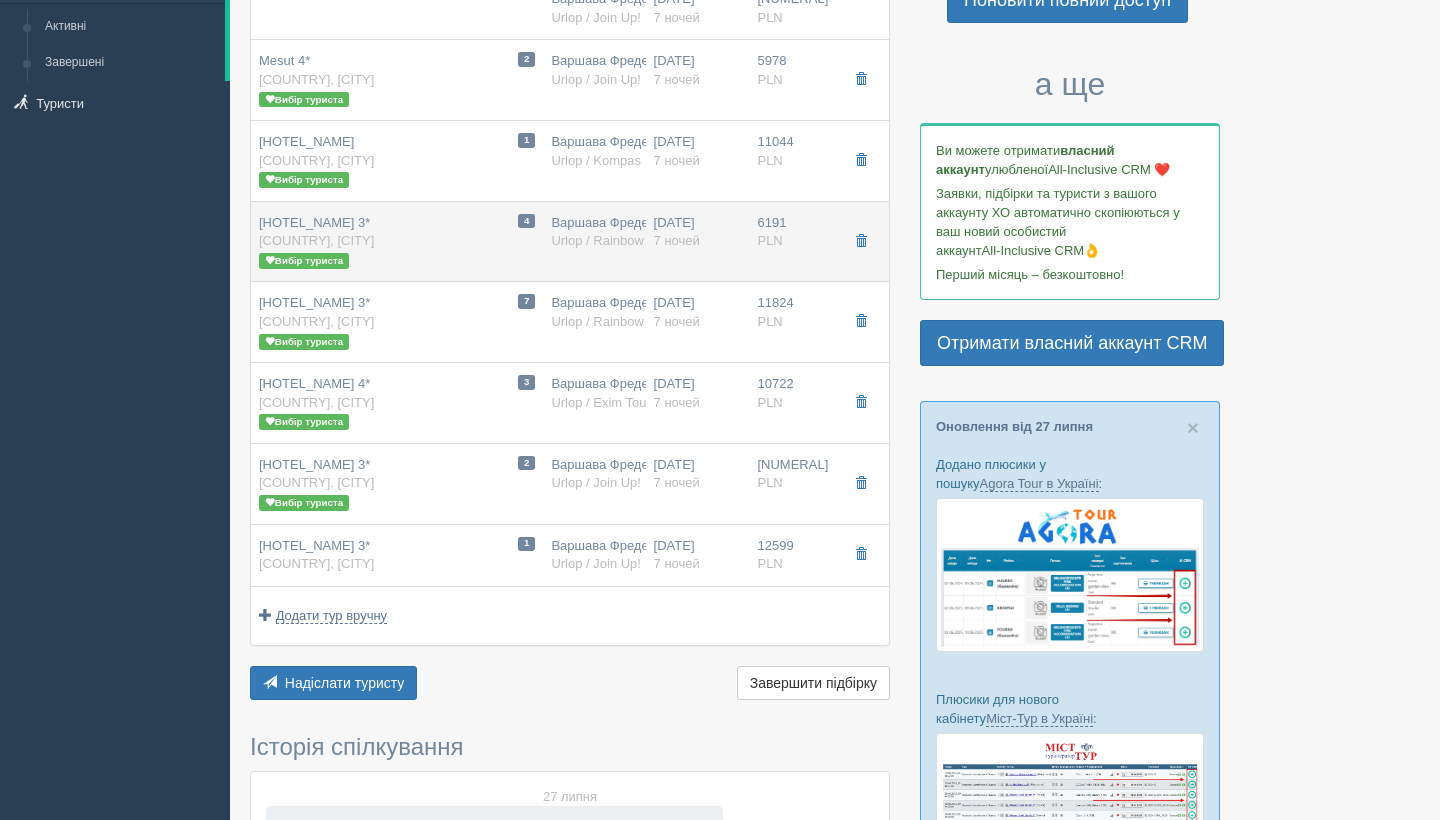 scroll, scrollTop: 255, scrollLeft: 0, axis: vertical 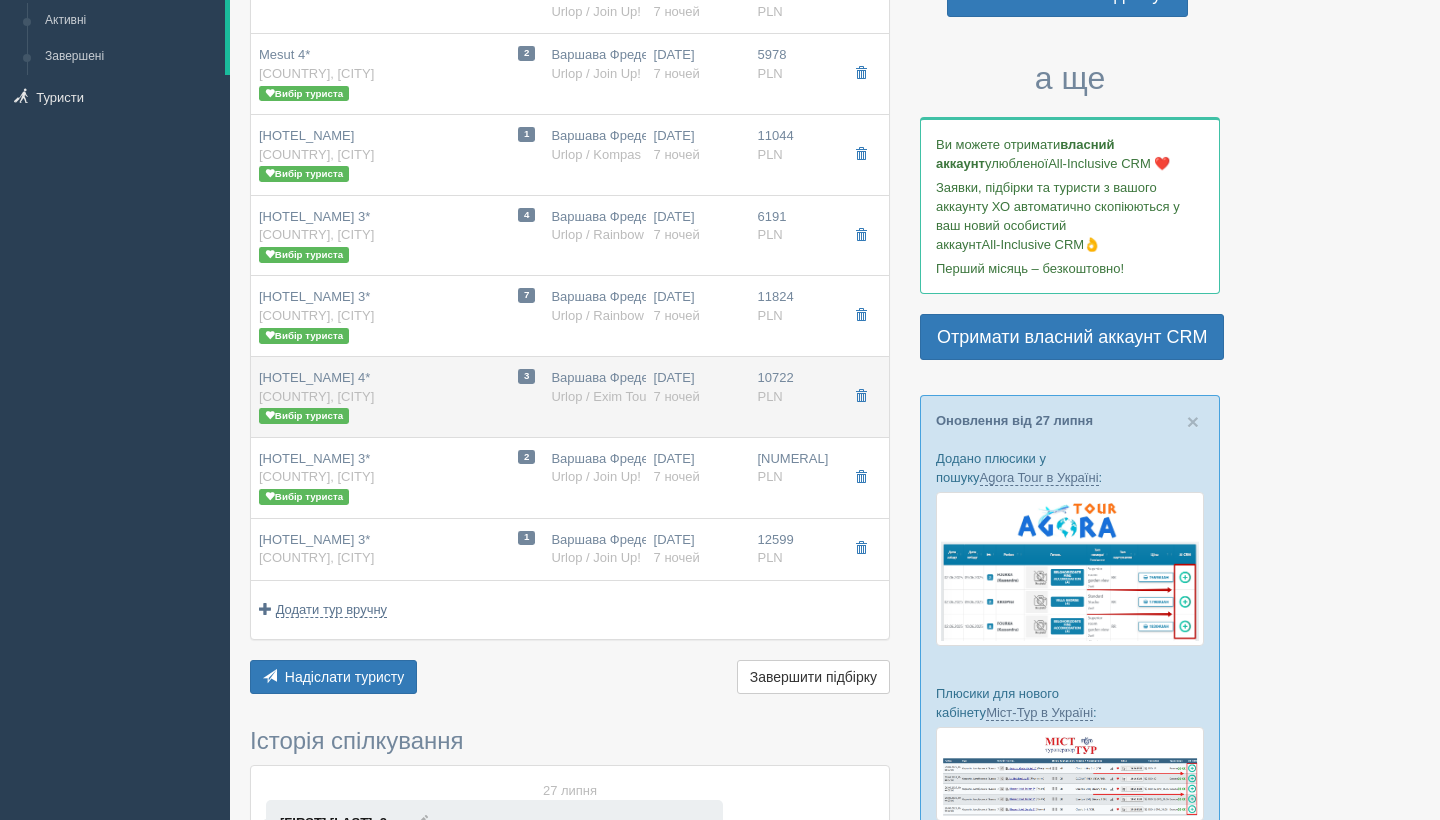 click on "3
Golf Residence 4*
Tunezja, Port El Kantaoui
Вибір туриста" at bounding box center (397, 397) 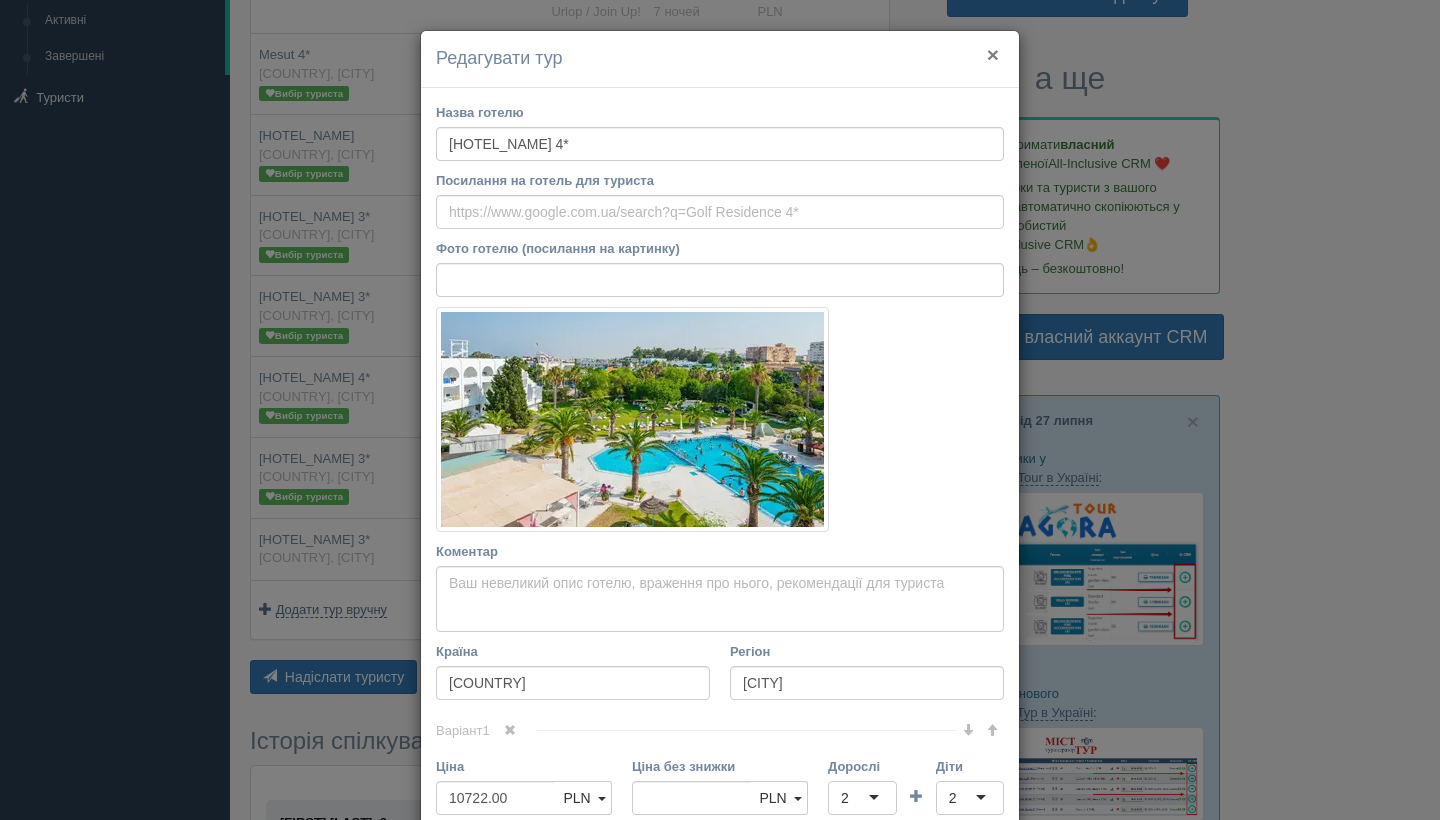 click on "×" at bounding box center (993, 54) 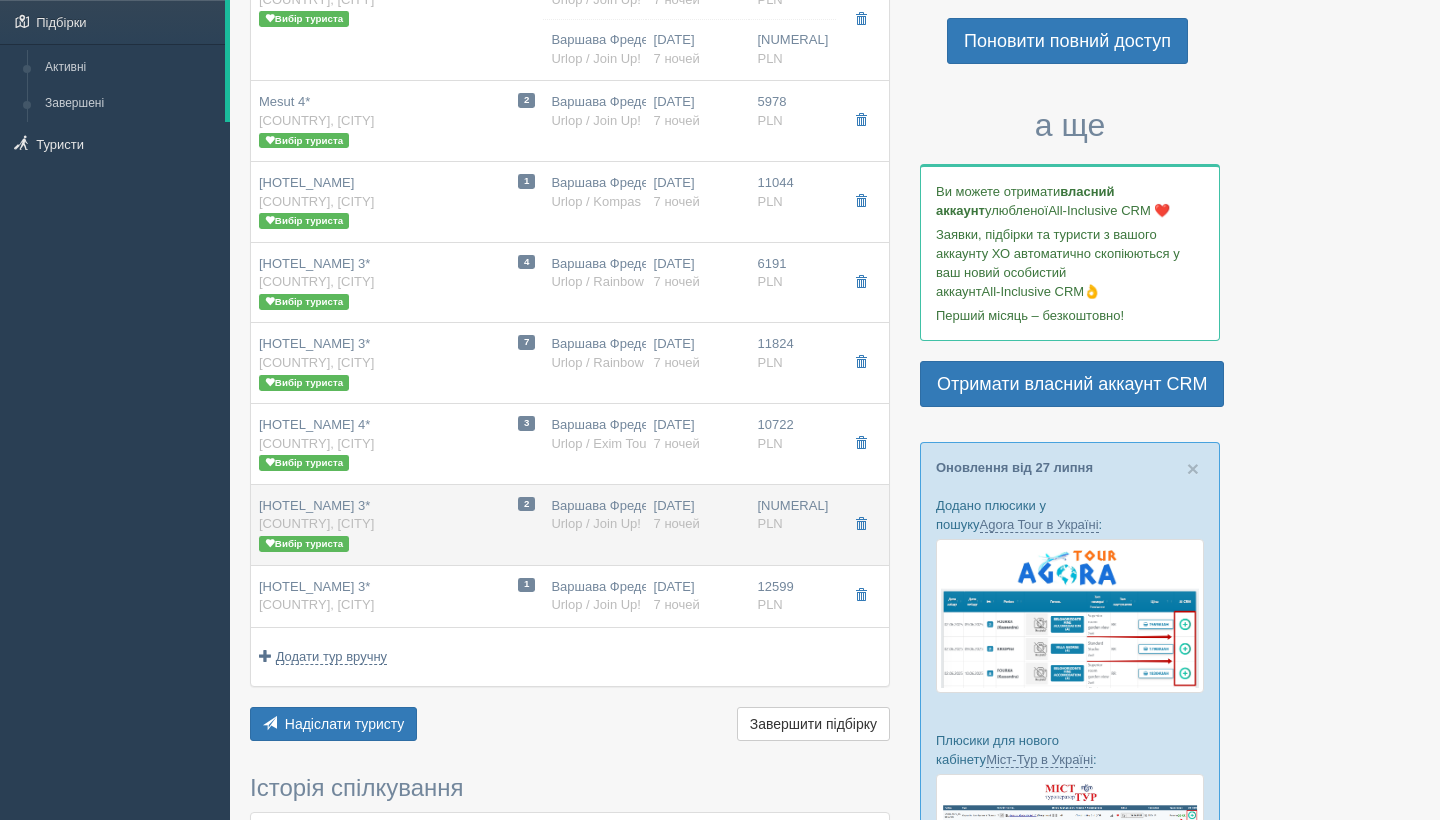 scroll, scrollTop: 208, scrollLeft: 0, axis: vertical 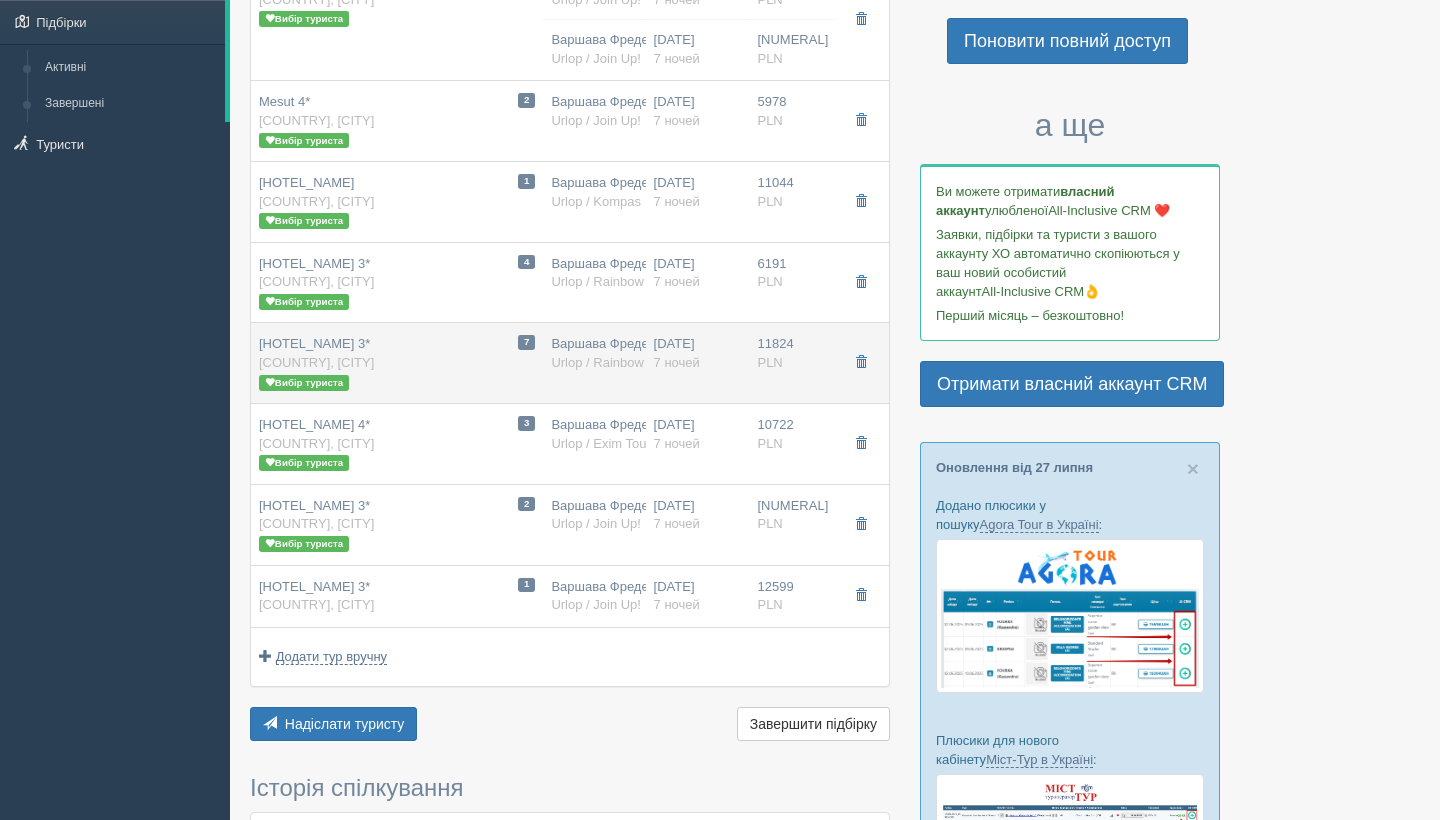 click on "7
Golden Sands 3*
Grecja, Agios Georgios
Вибір туриста" at bounding box center [397, 363] 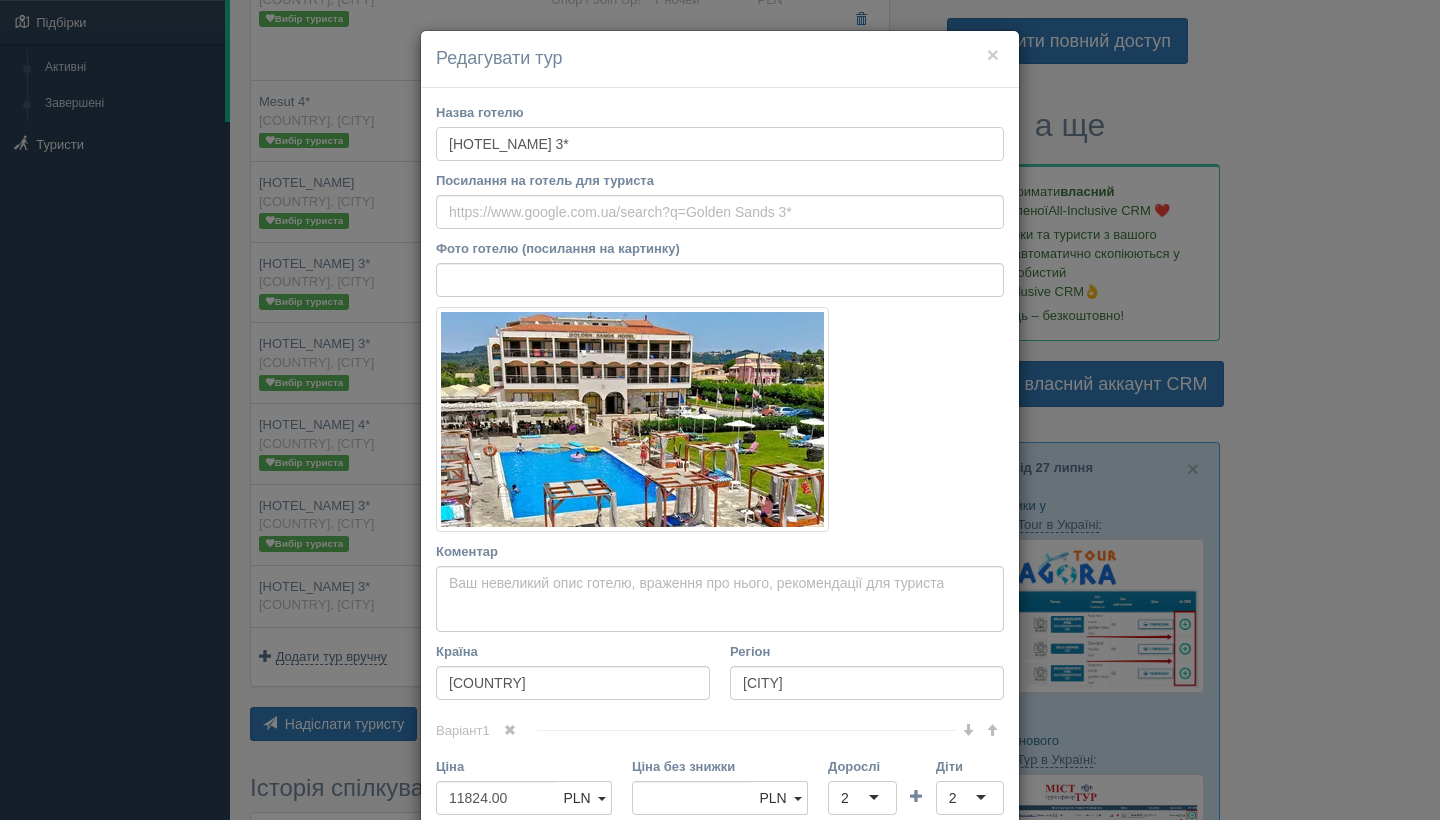 drag, startPoint x: 574, startPoint y: 147, endPoint x: 399, endPoint y: 140, distance: 175.13994 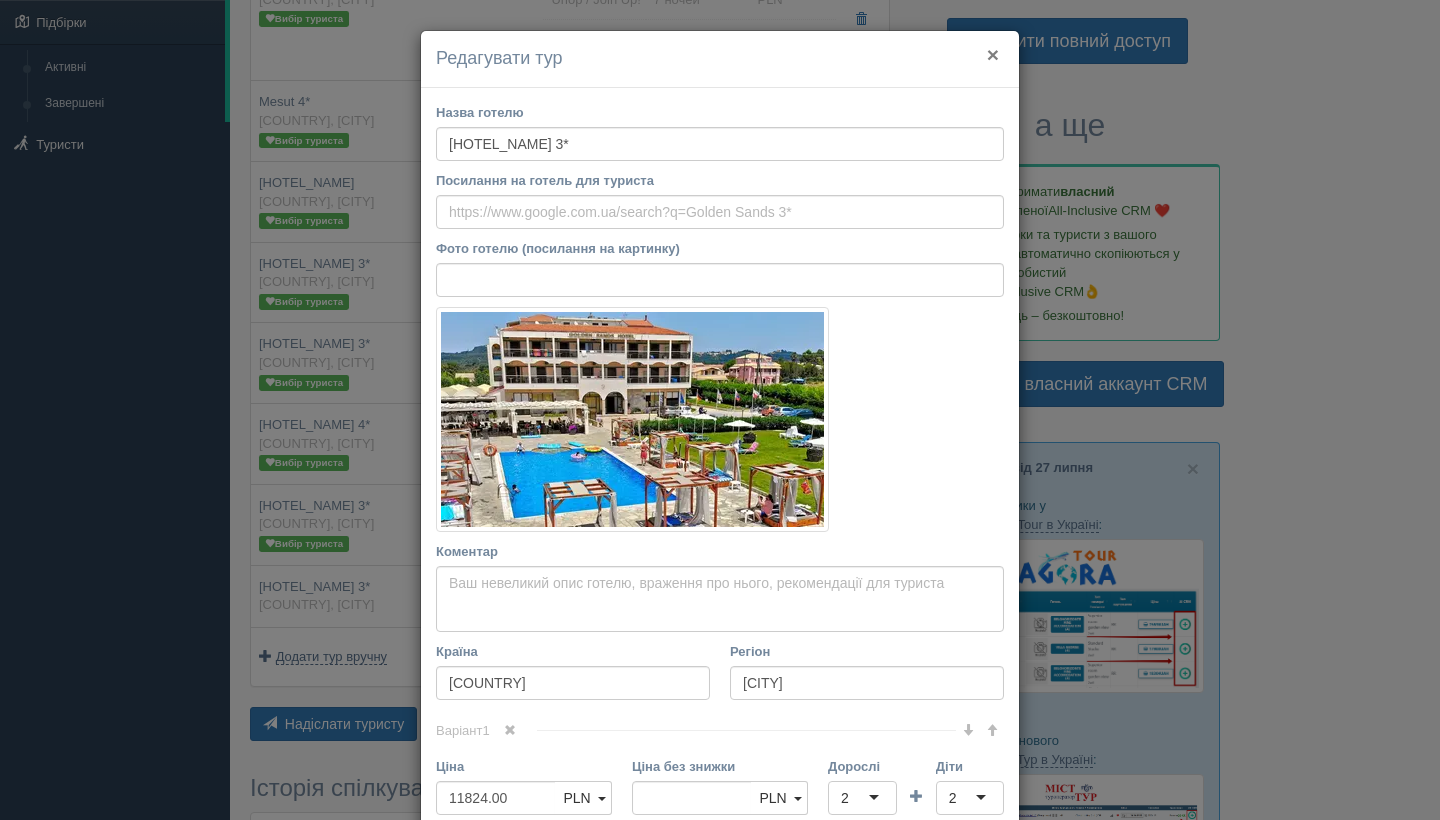 click on "×" at bounding box center [993, 54] 